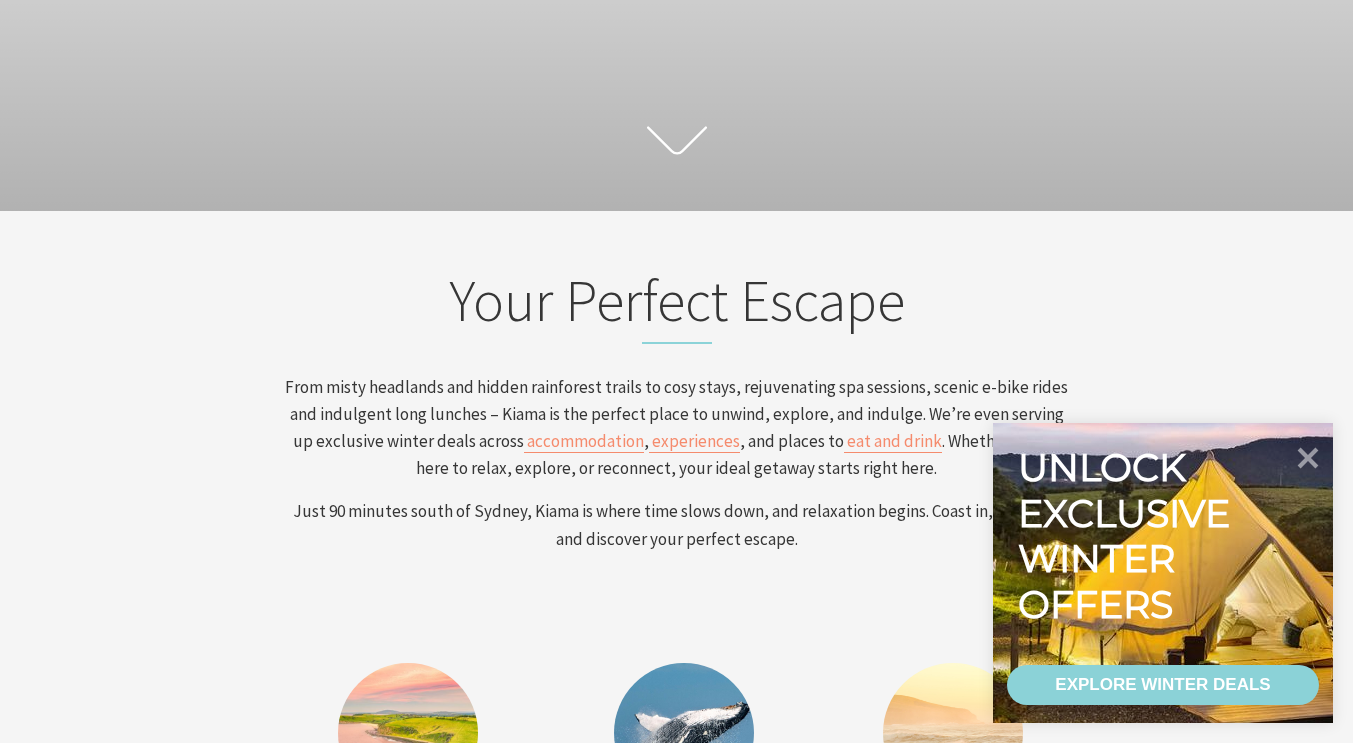 scroll, scrollTop: 610, scrollLeft: 0, axis: vertical 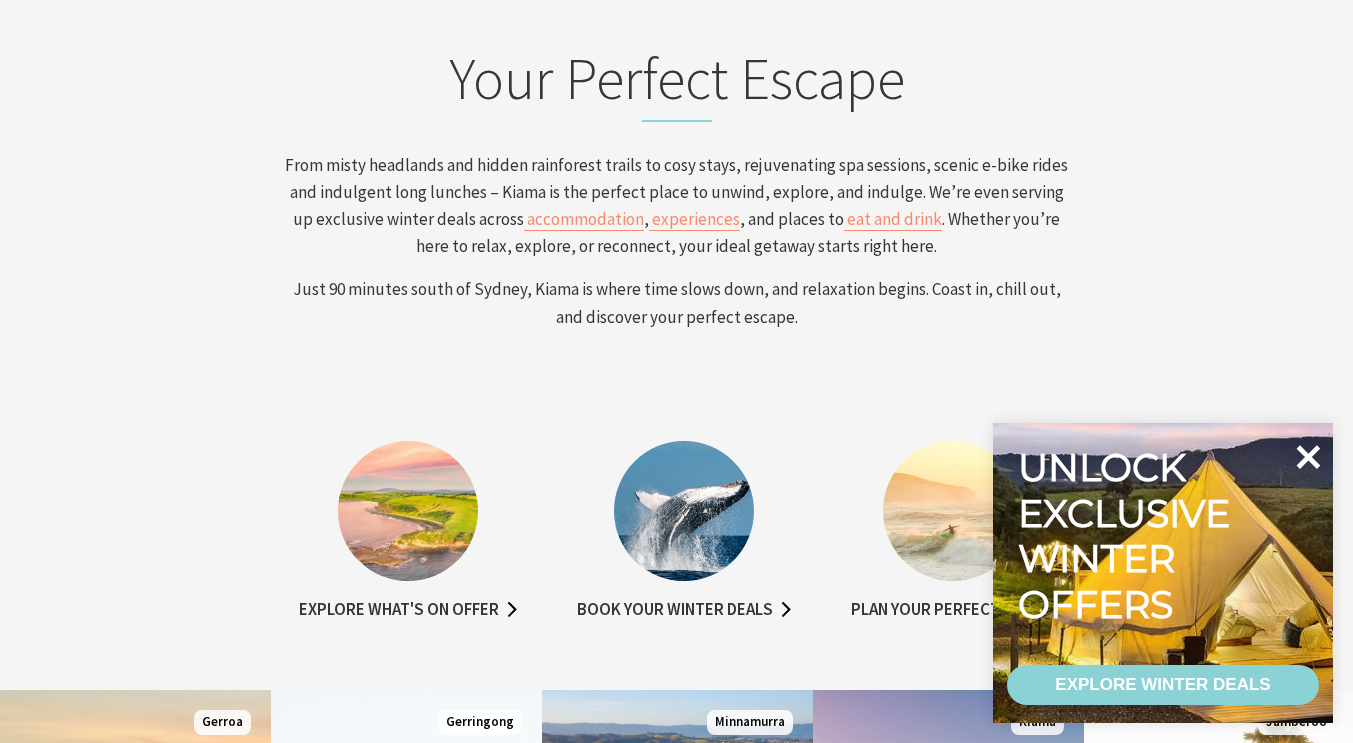 click 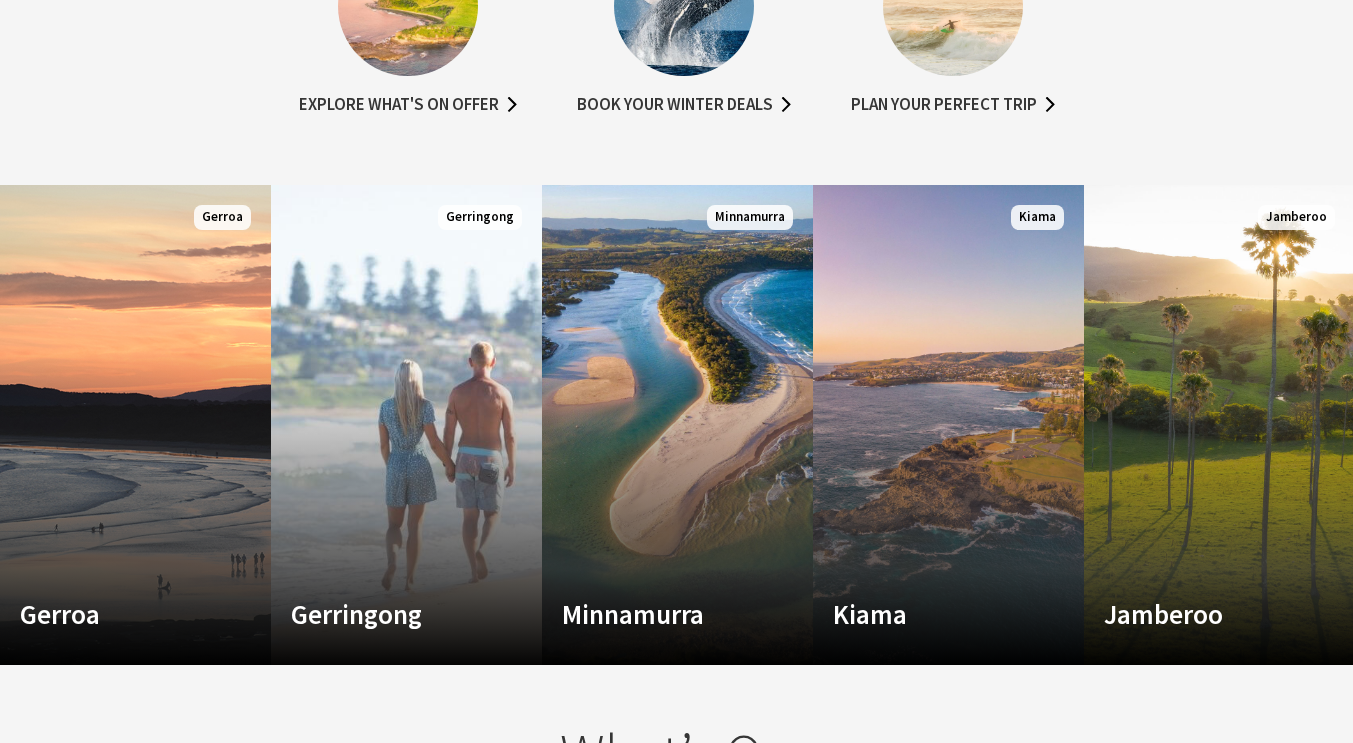 scroll, scrollTop: 1180, scrollLeft: 0, axis: vertical 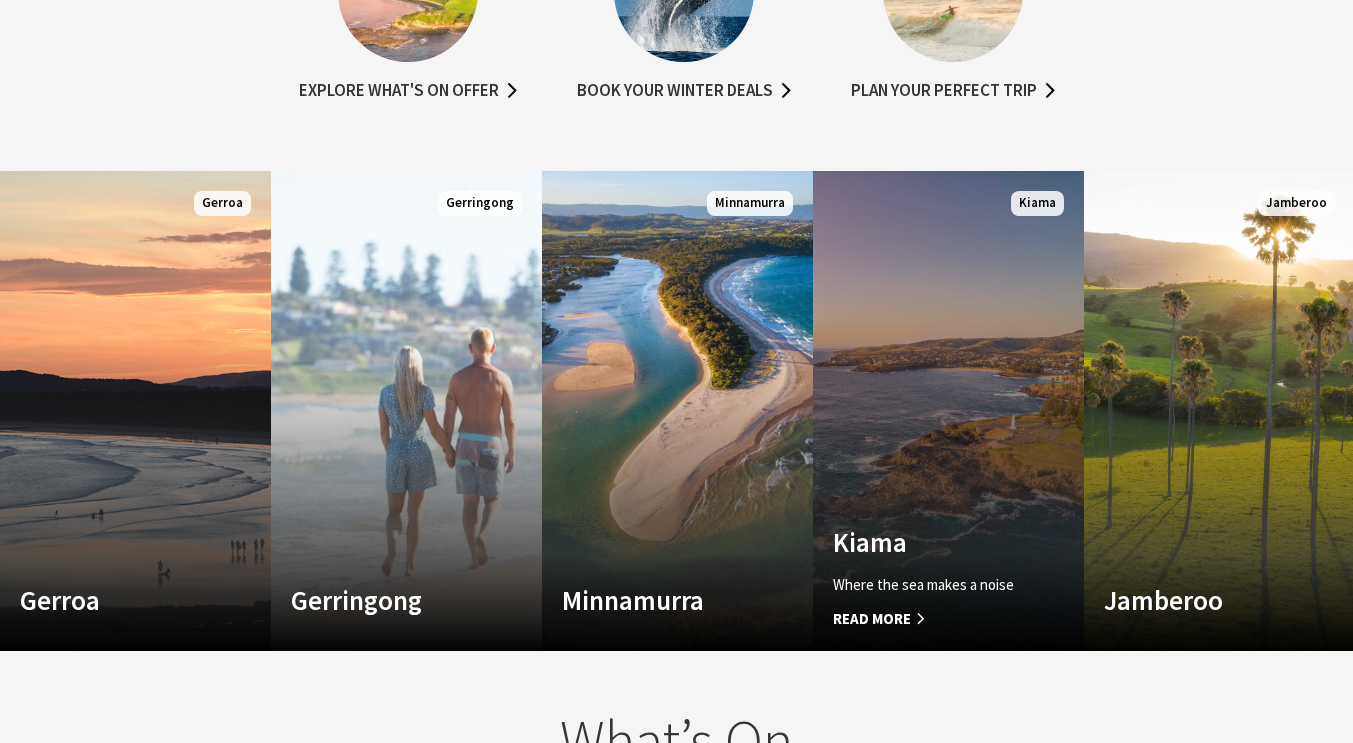 click on "Custom Image Used
Kiama
Where the sea makes a noise
Read More
Kiama" at bounding box center (948, 411) 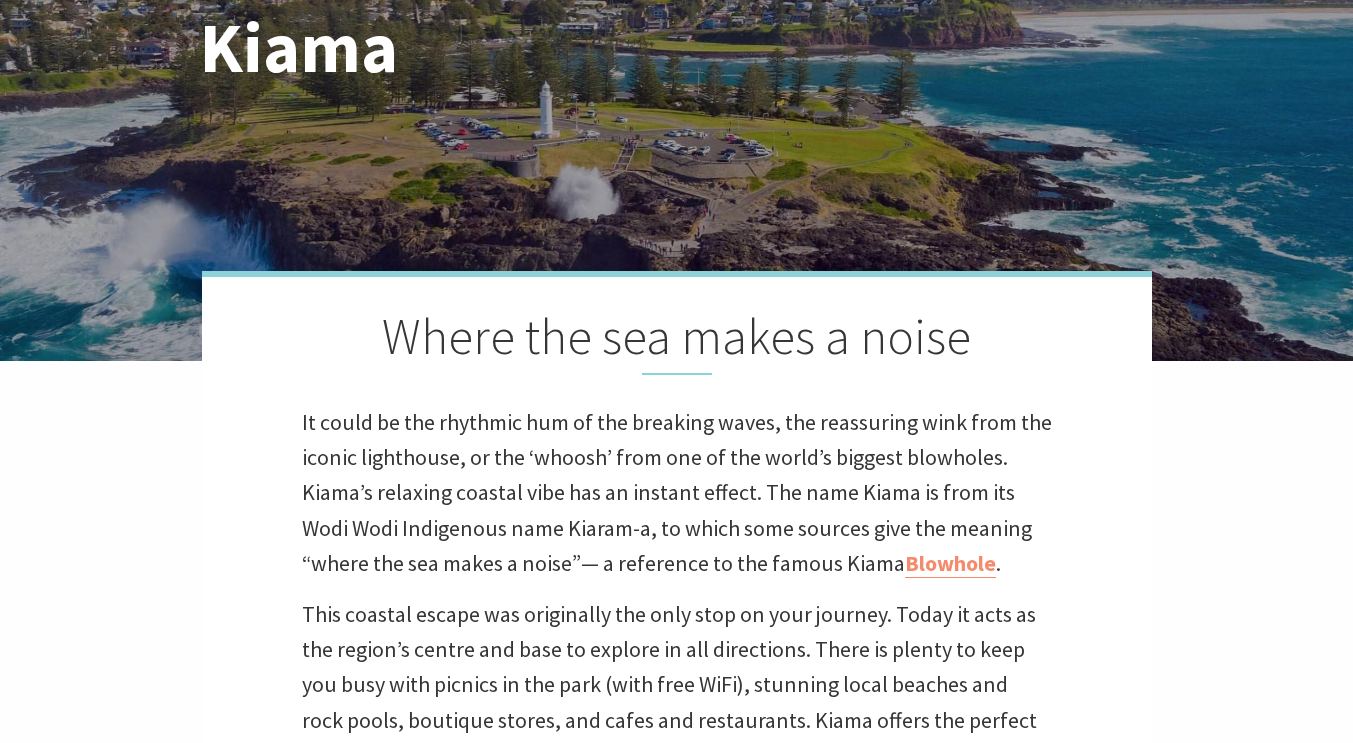 scroll, scrollTop: 351, scrollLeft: 0, axis: vertical 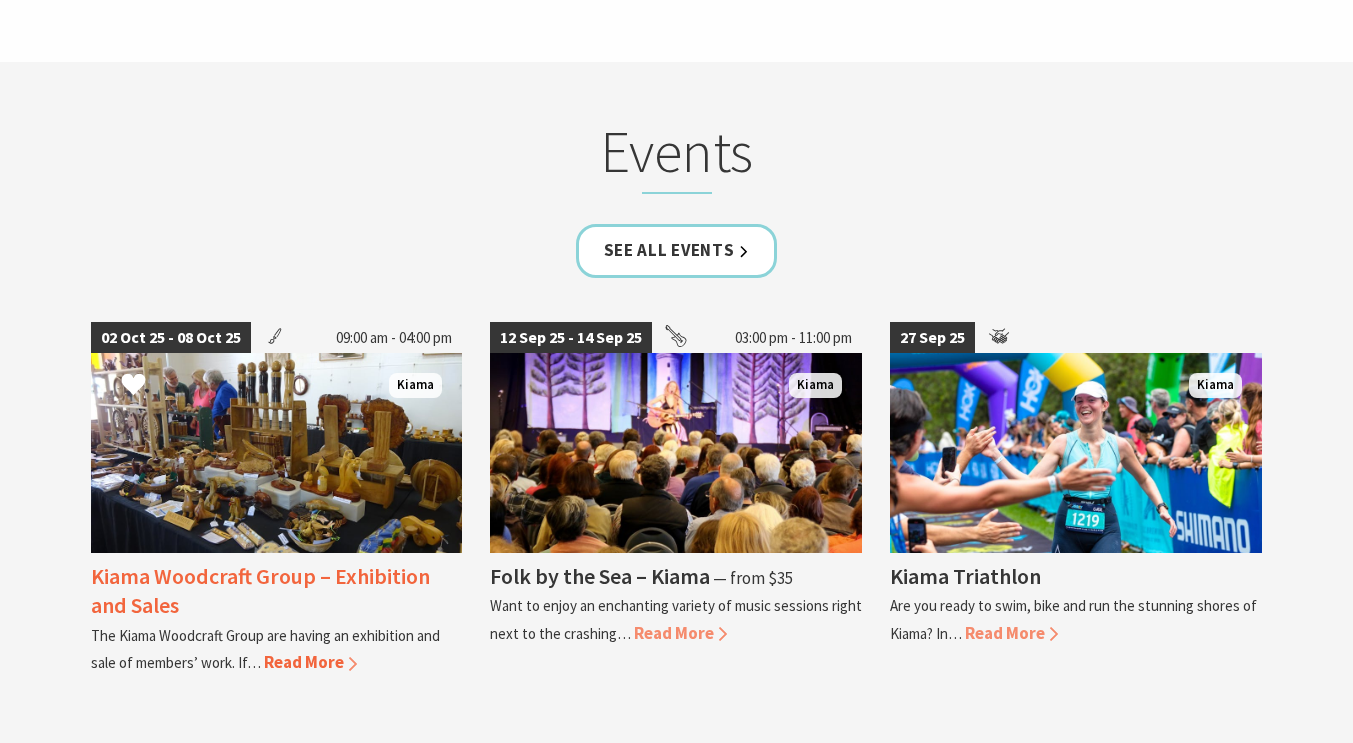 click on "Kiama Woodcraft Group – Exhibition and Sales" at bounding box center (260, 590) 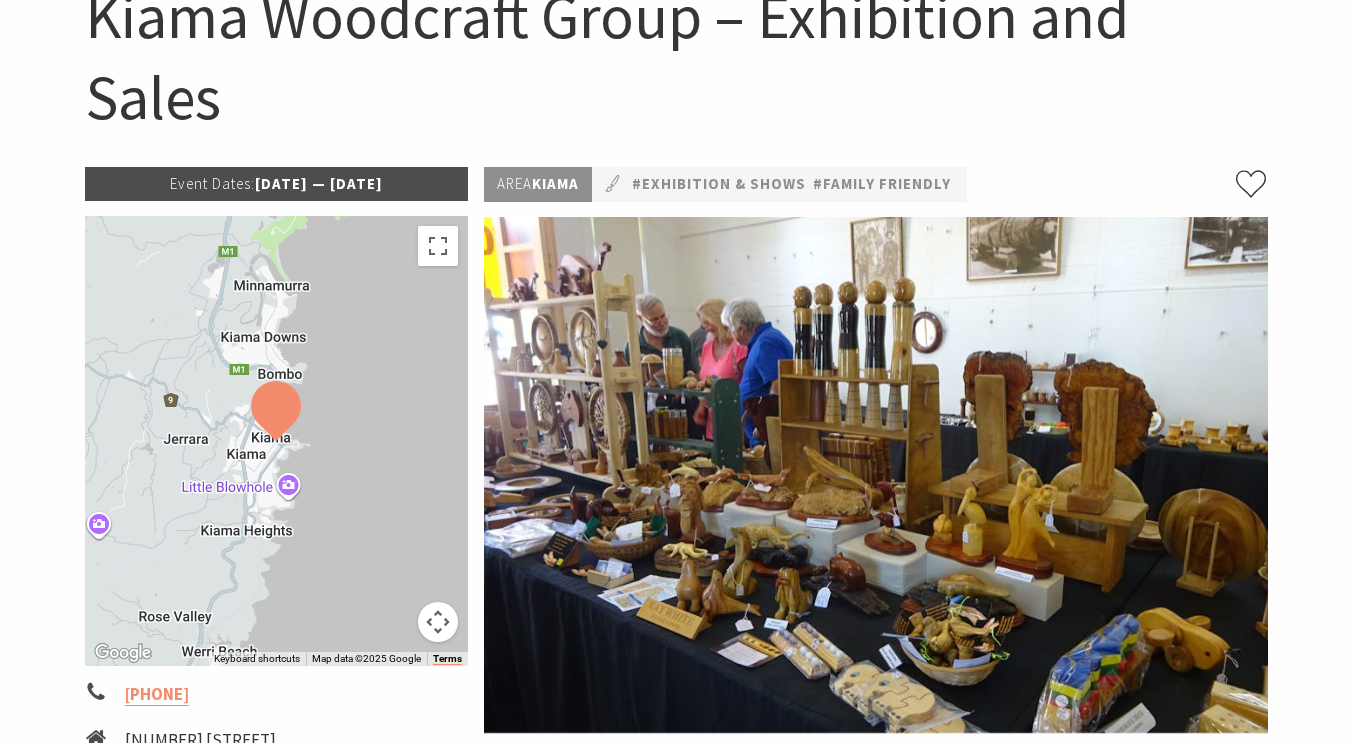 scroll, scrollTop: 232, scrollLeft: 0, axis: vertical 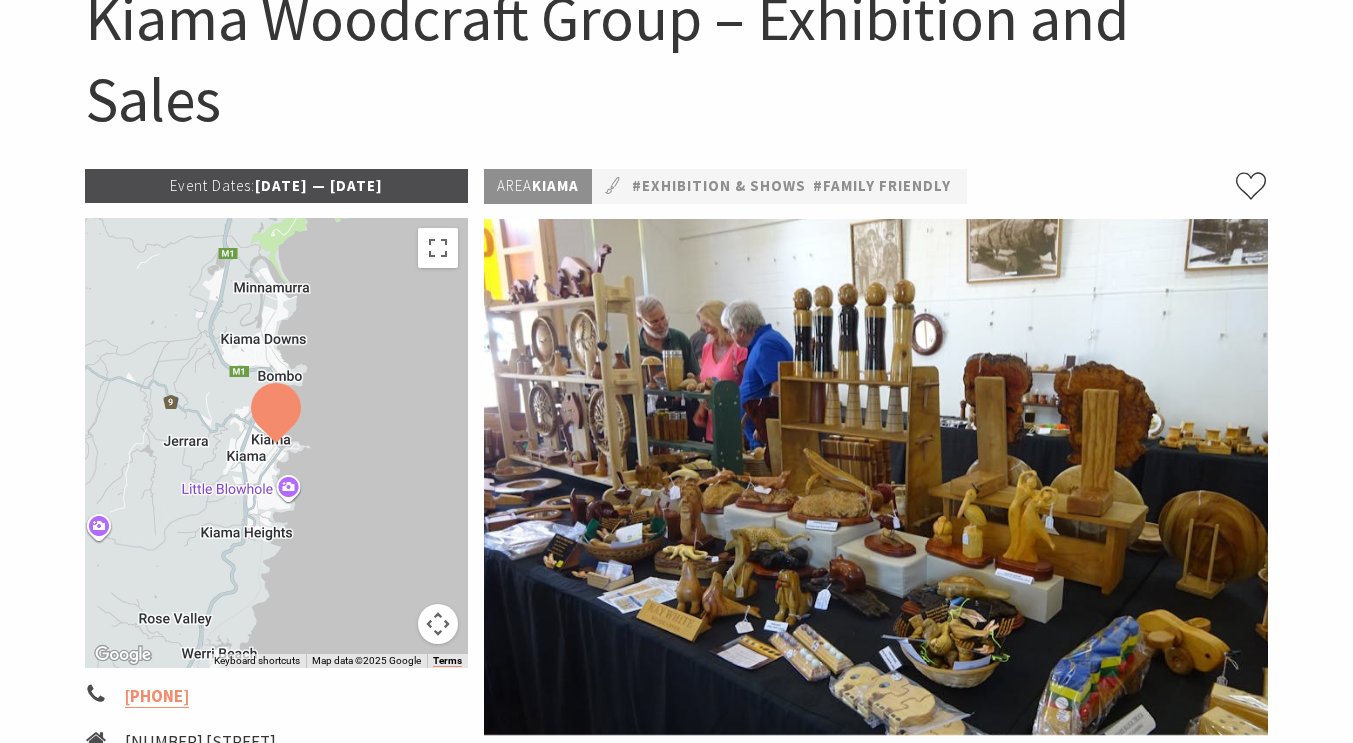click at bounding box center [276, 413] 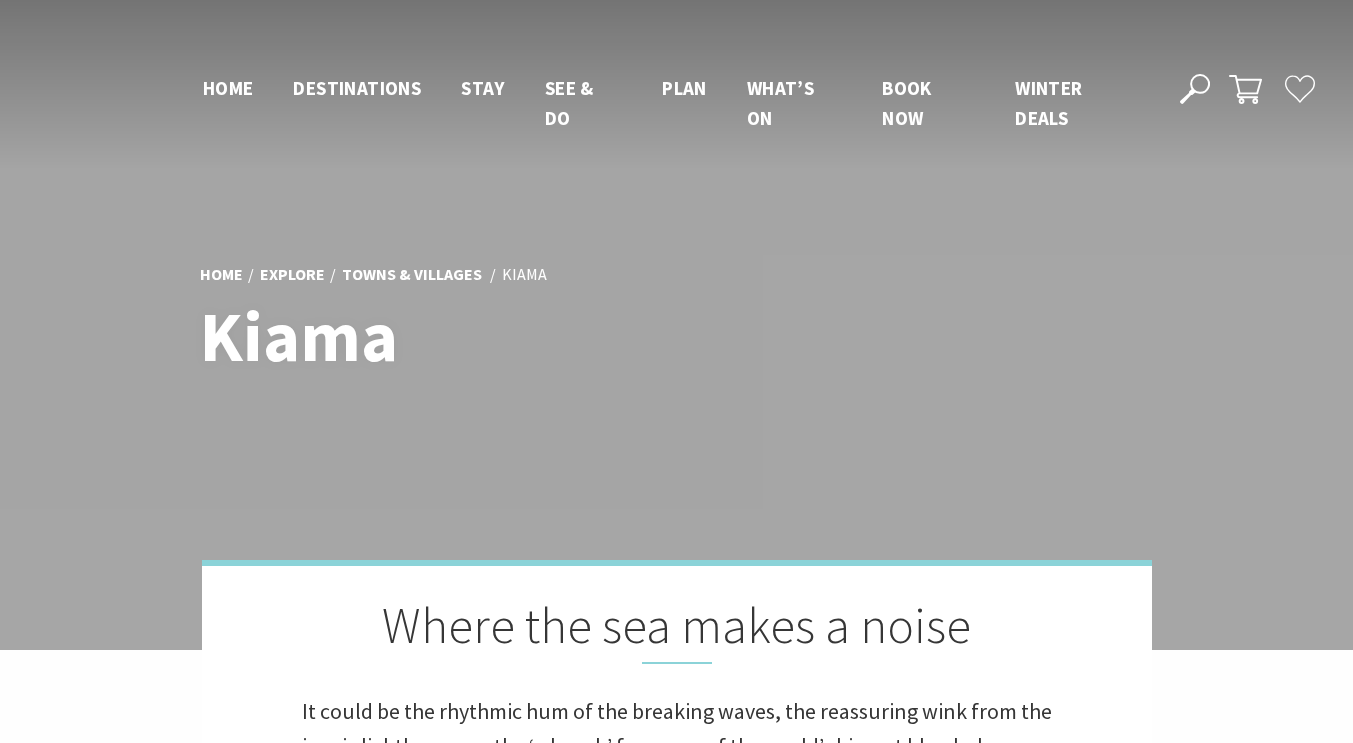 scroll, scrollTop: 4487, scrollLeft: 0, axis: vertical 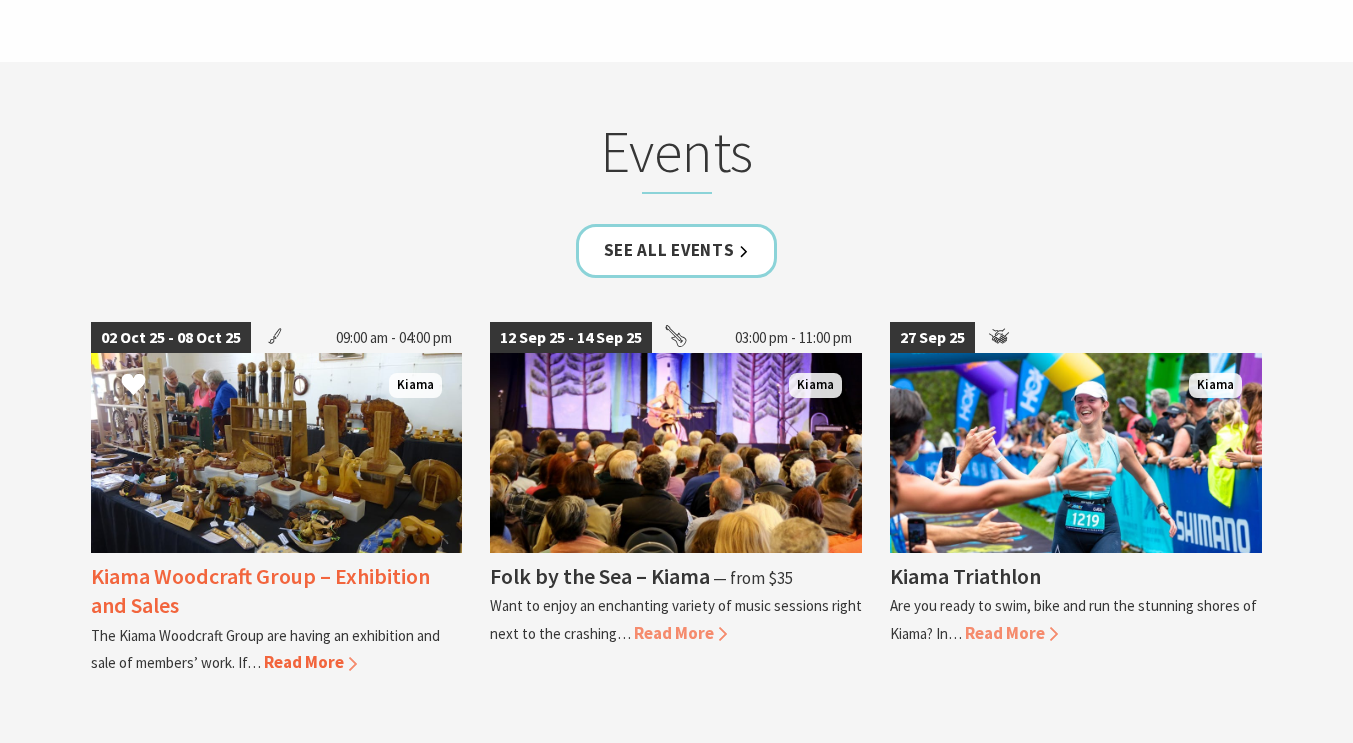 click at bounding box center (277, 453) 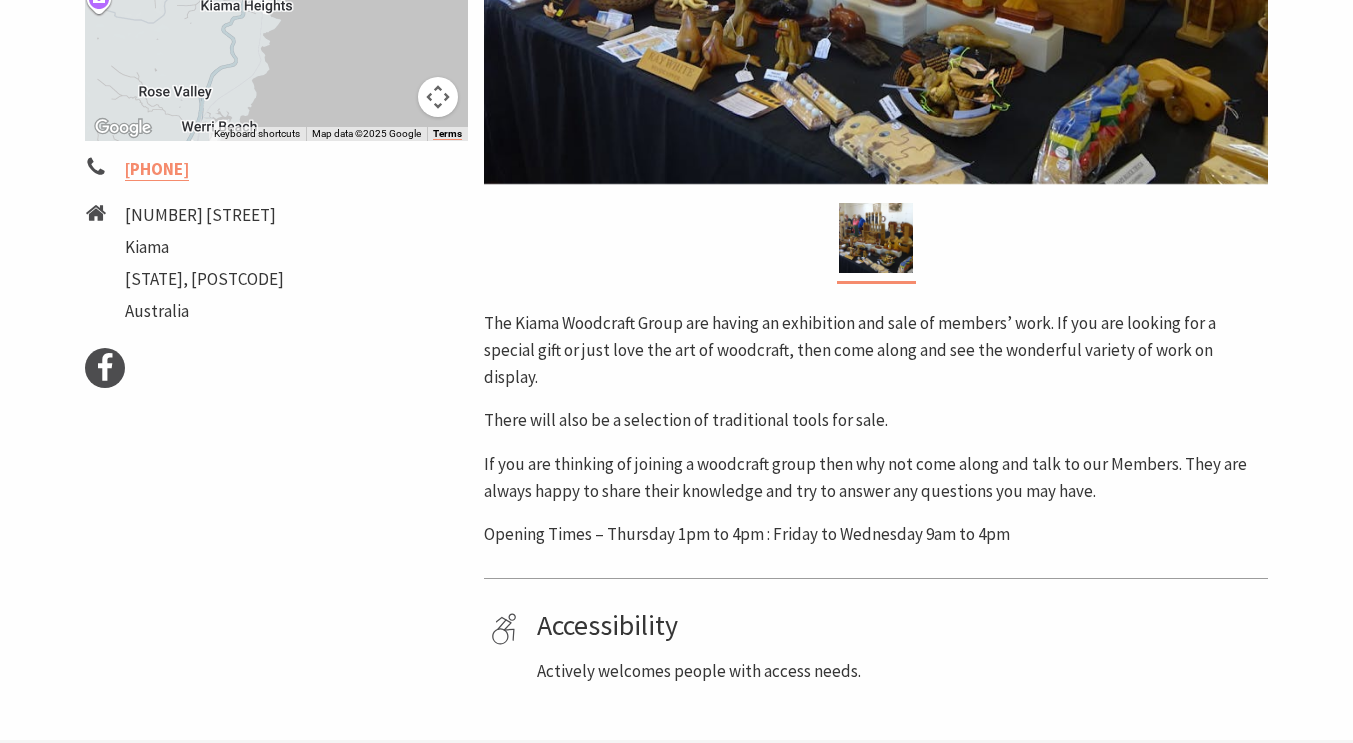 scroll, scrollTop: 793, scrollLeft: 0, axis: vertical 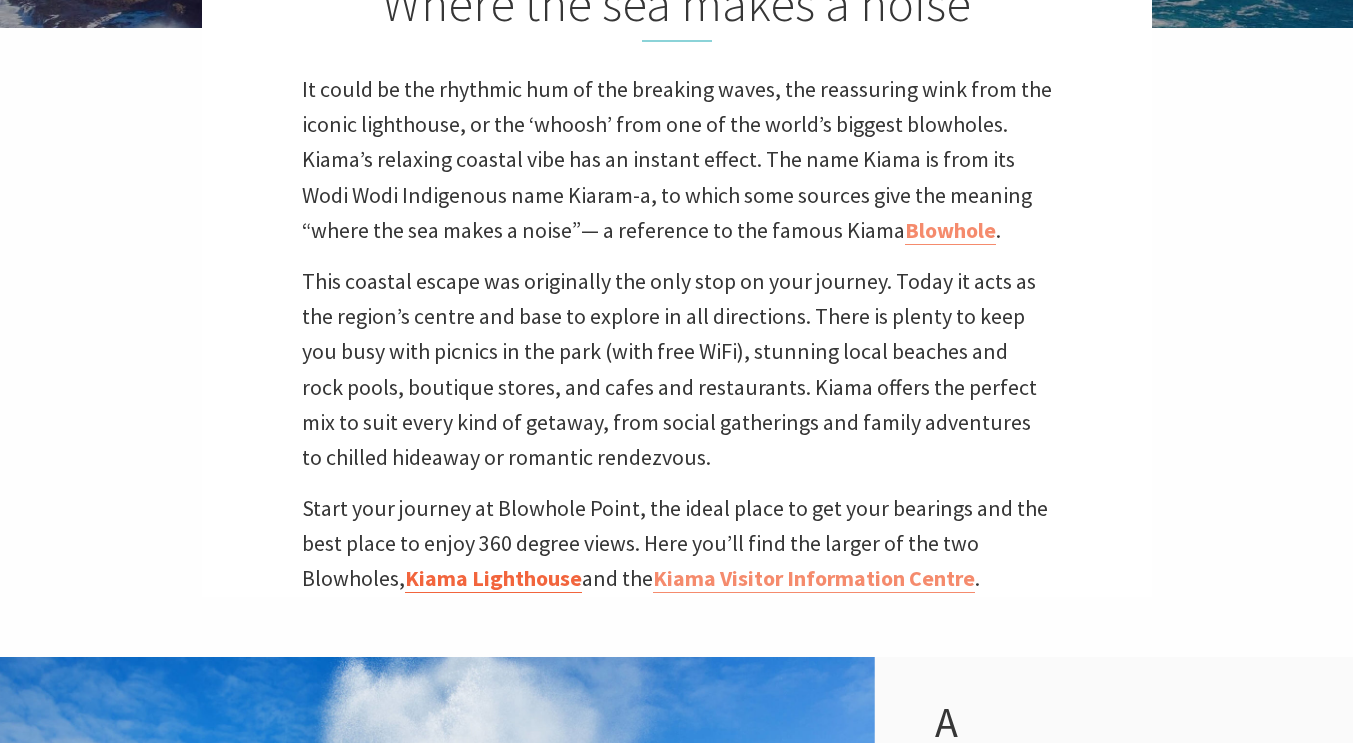 click on "Kiama Lighthouse" at bounding box center [493, 578] 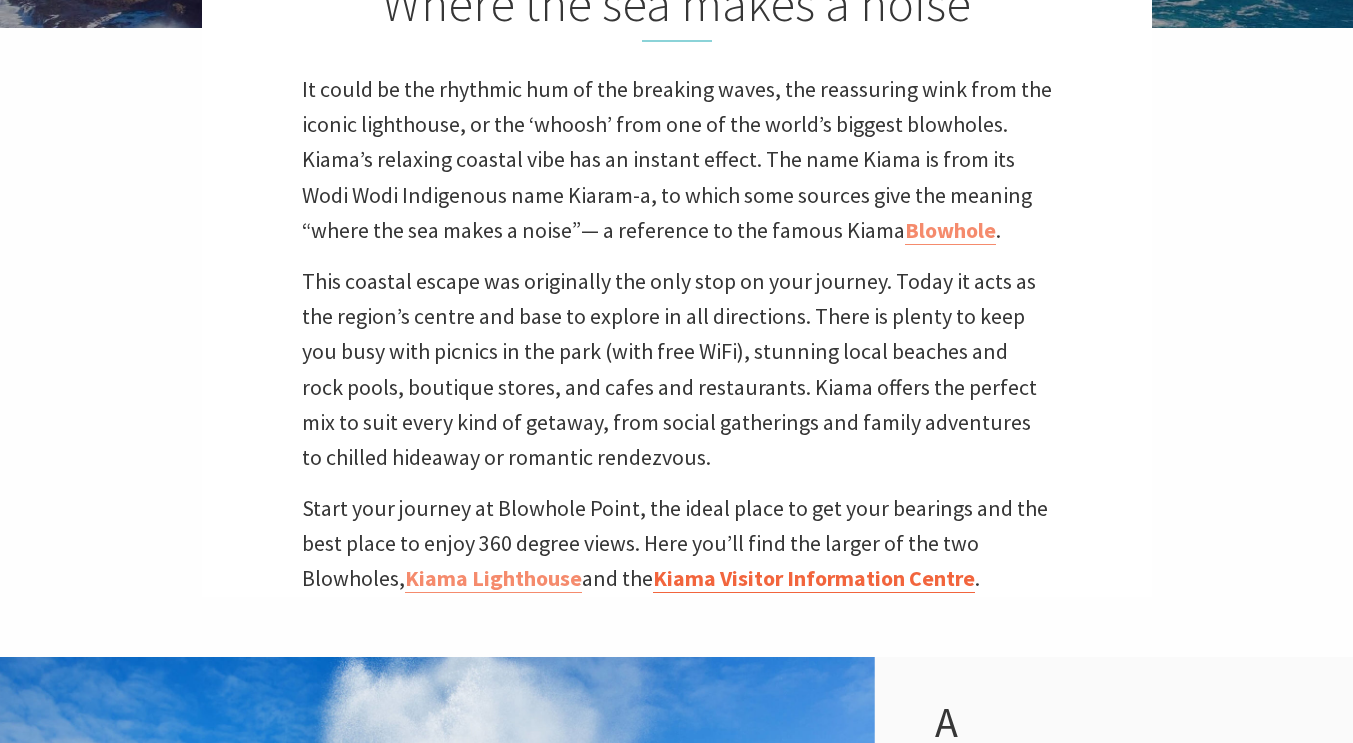 click on "Kiama Visitor Information Centre" at bounding box center (814, 578) 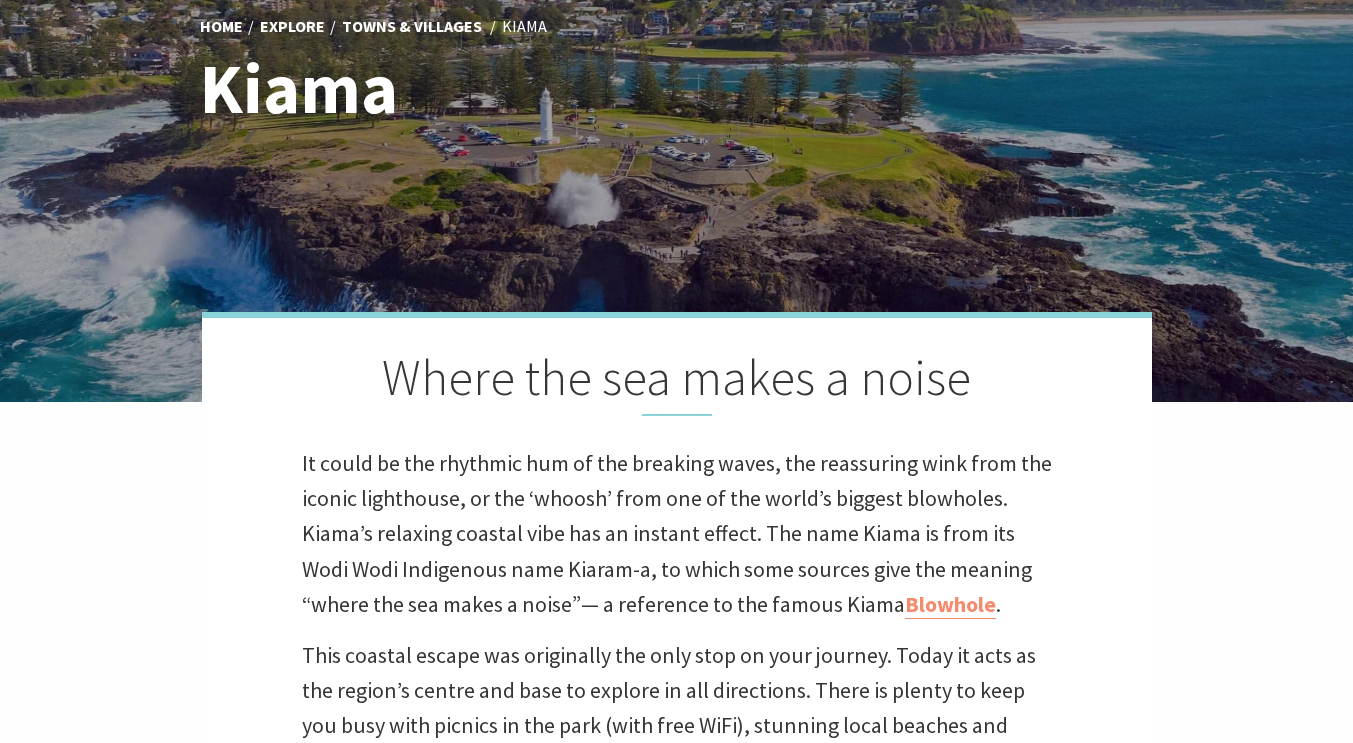 scroll, scrollTop: 241, scrollLeft: 0, axis: vertical 